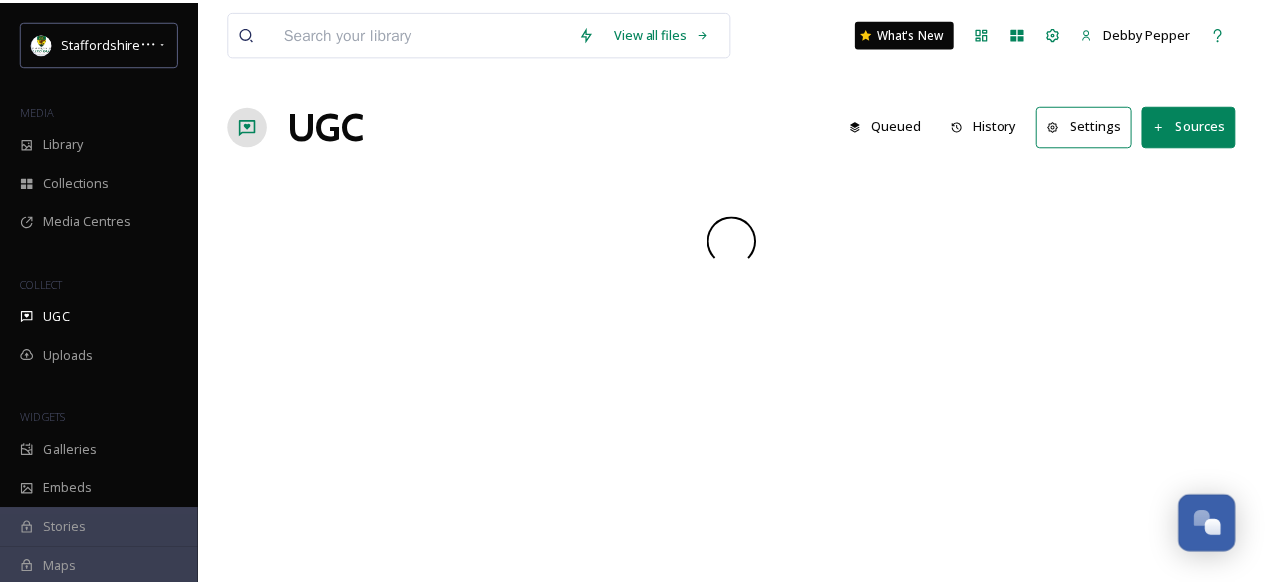 scroll, scrollTop: 0, scrollLeft: 0, axis: both 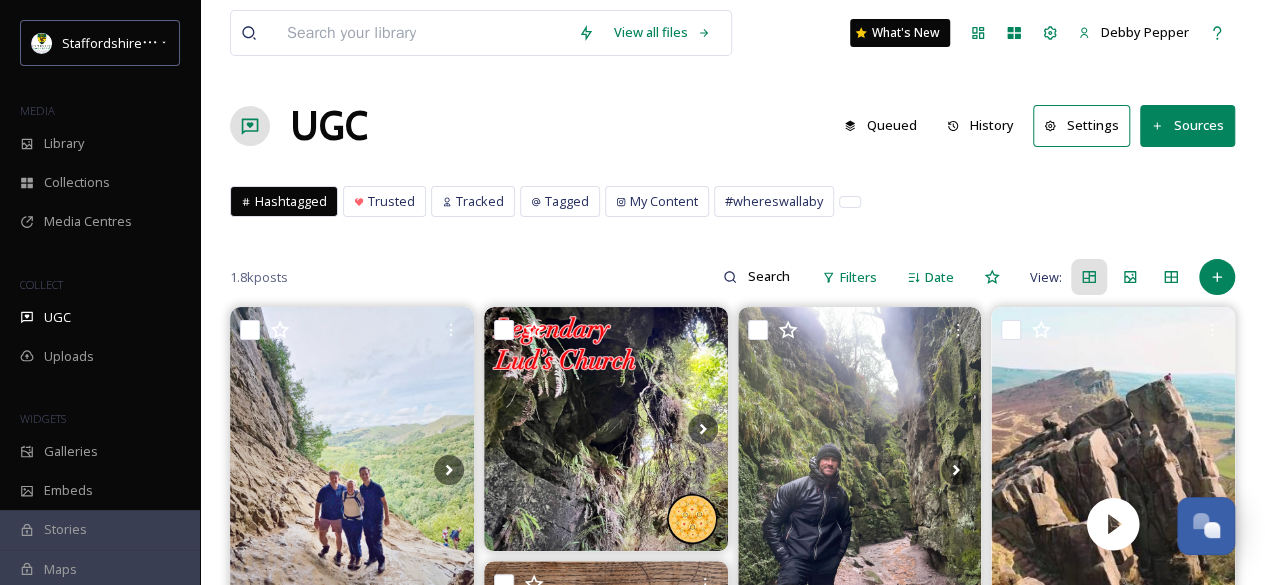 click on "Hashtagged" at bounding box center [284, 201] 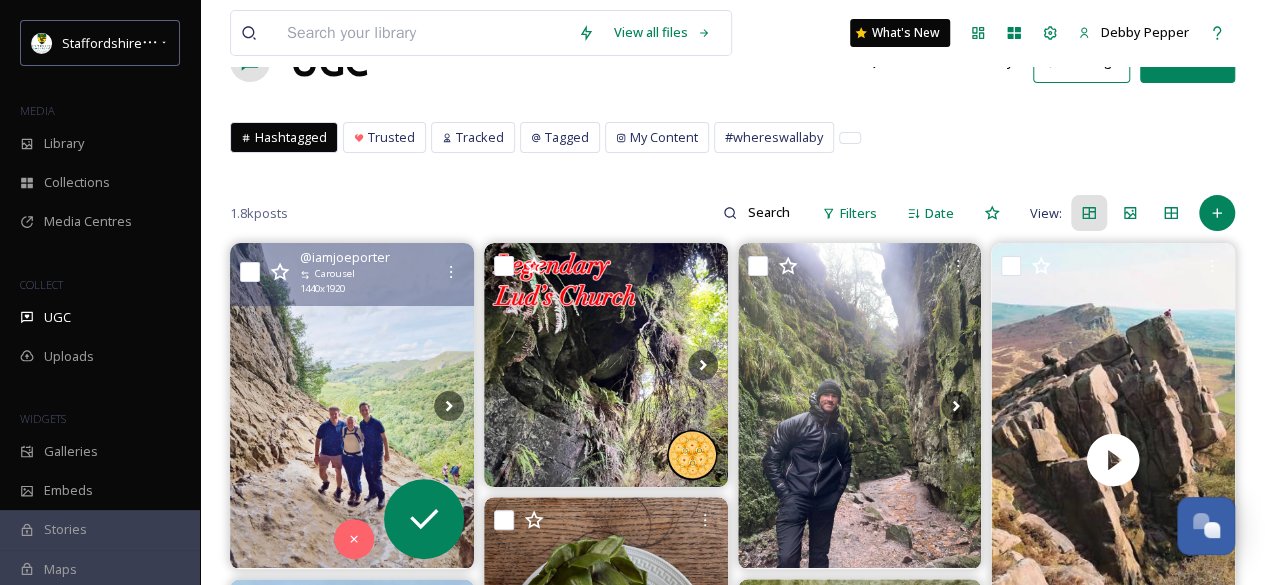scroll, scrollTop: 0, scrollLeft: 0, axis: both 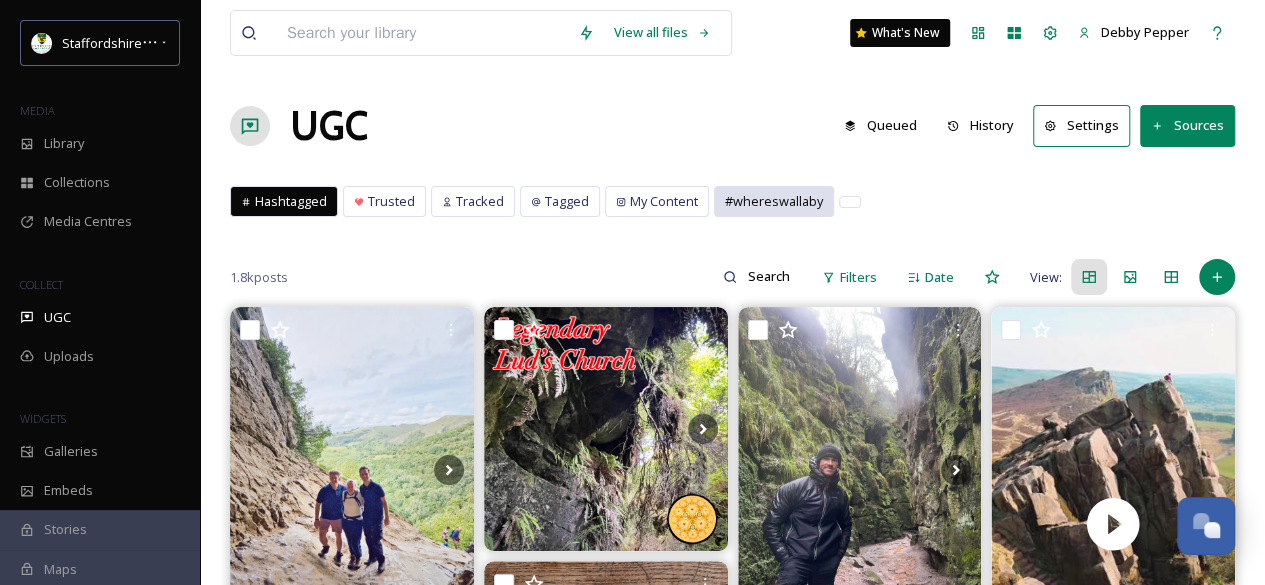 click on "#whereswallaby" at bounding box center [774, 201] 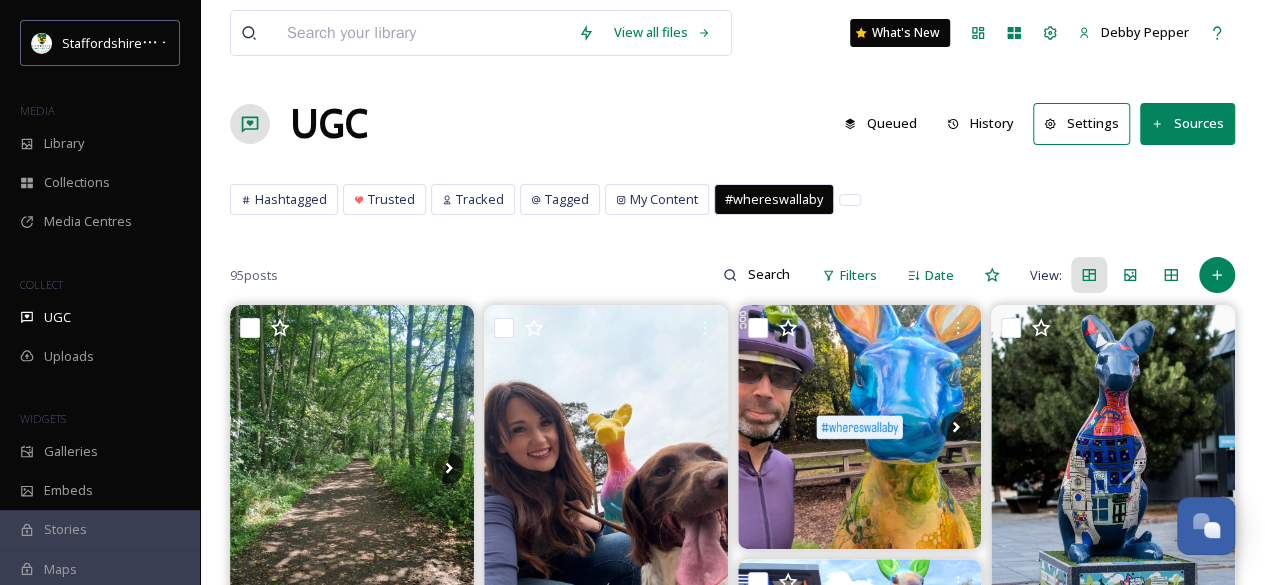 scroll, scrollTop: 0, scrollLeft: 0, axis: both 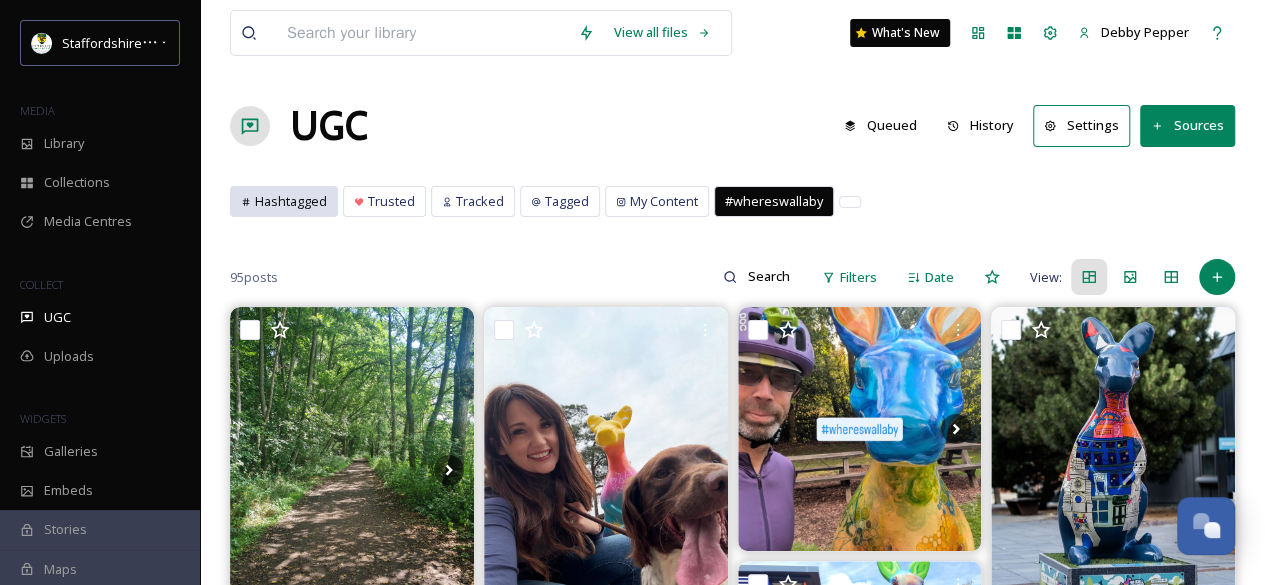 click on "Hashtagged" at bounding box center (291, 201) 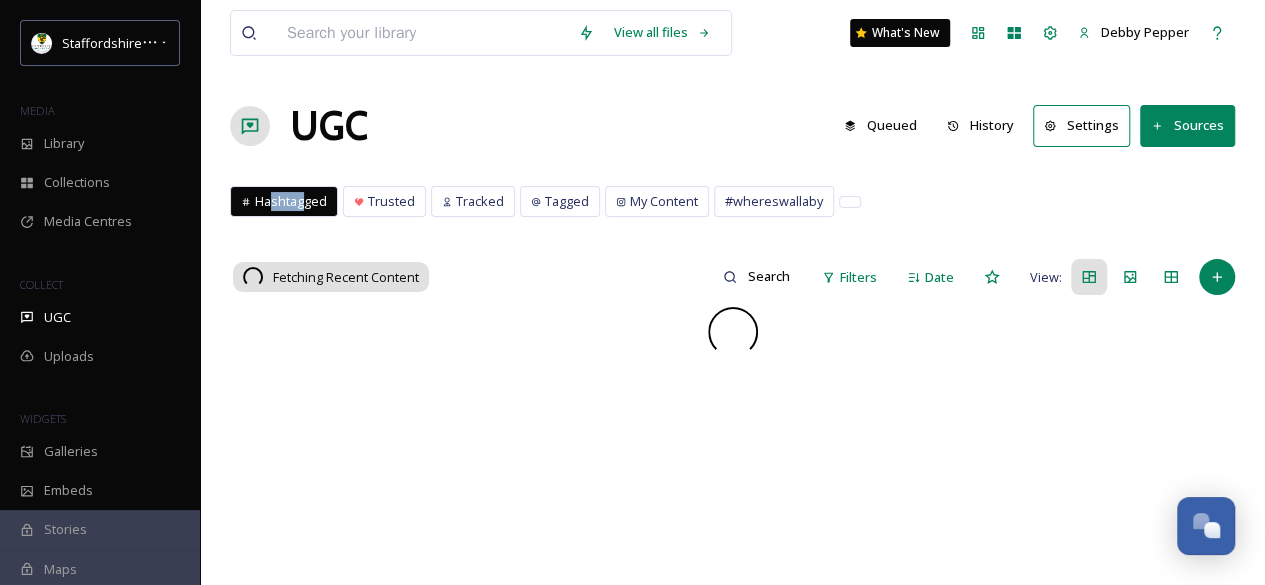 click on "View all files What's New [FIRST] [LAST] UGC Queued History Settings Sources Hashtagged Trusted Tracked Tagged My Content #whereswallaby Hashtagged Trusted Tracked Tagged My Content #whereswallaby Fetching Recent Content Filters Date View:" at bounding box center (732, 446) 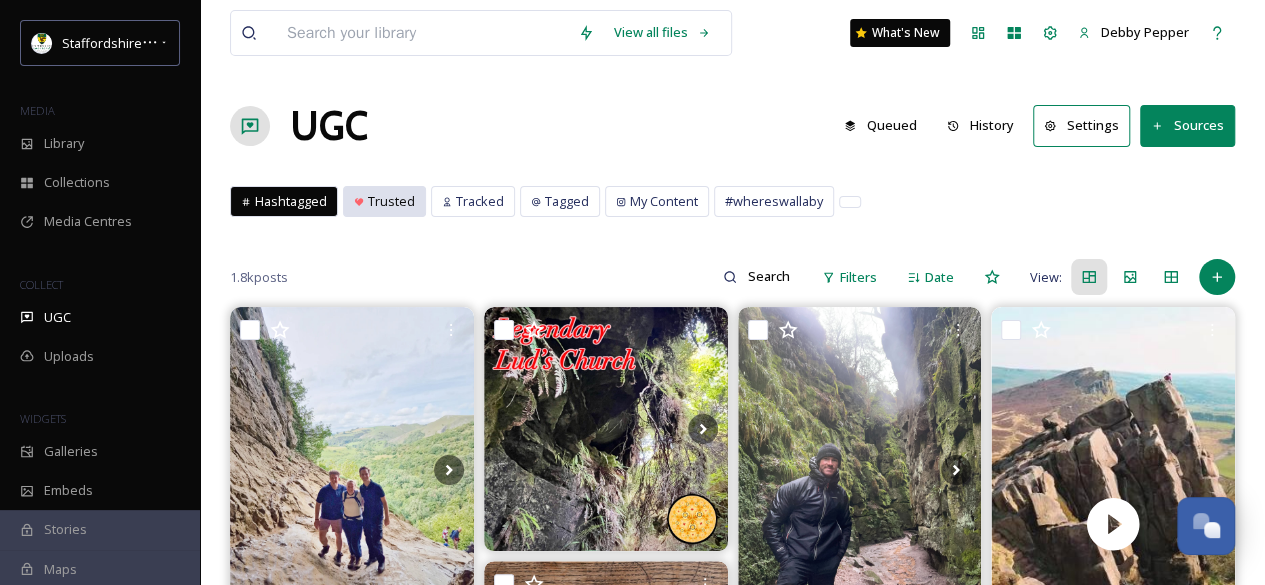 click on "Trusted" at bounding box center (384, 201) 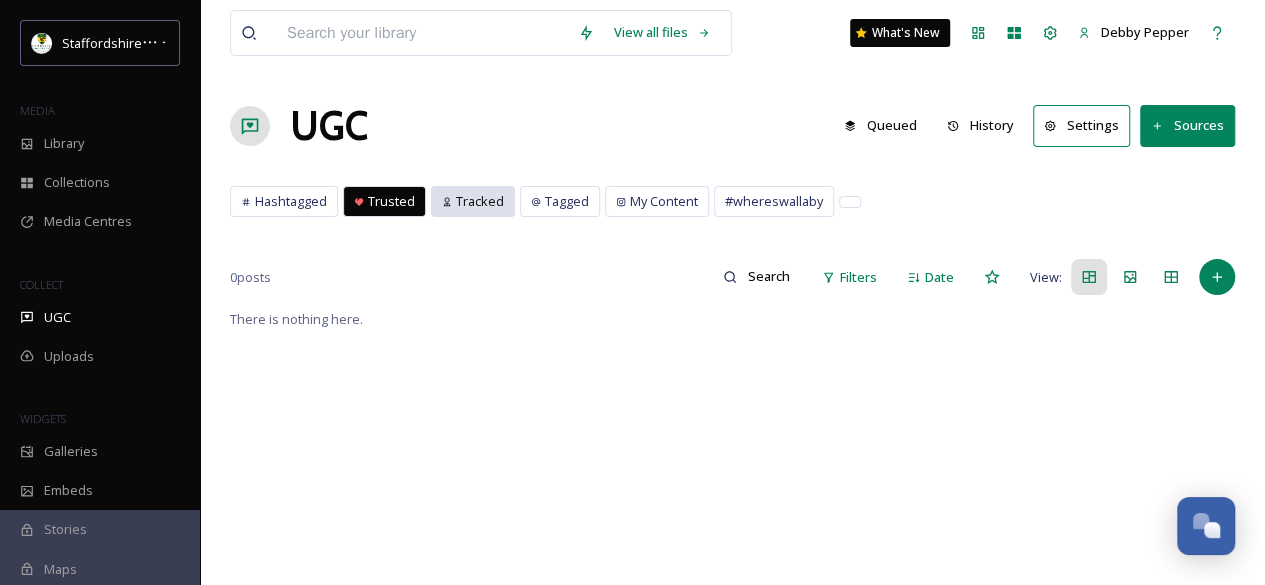 click on "Tracked" at bounding box center [480, 201] 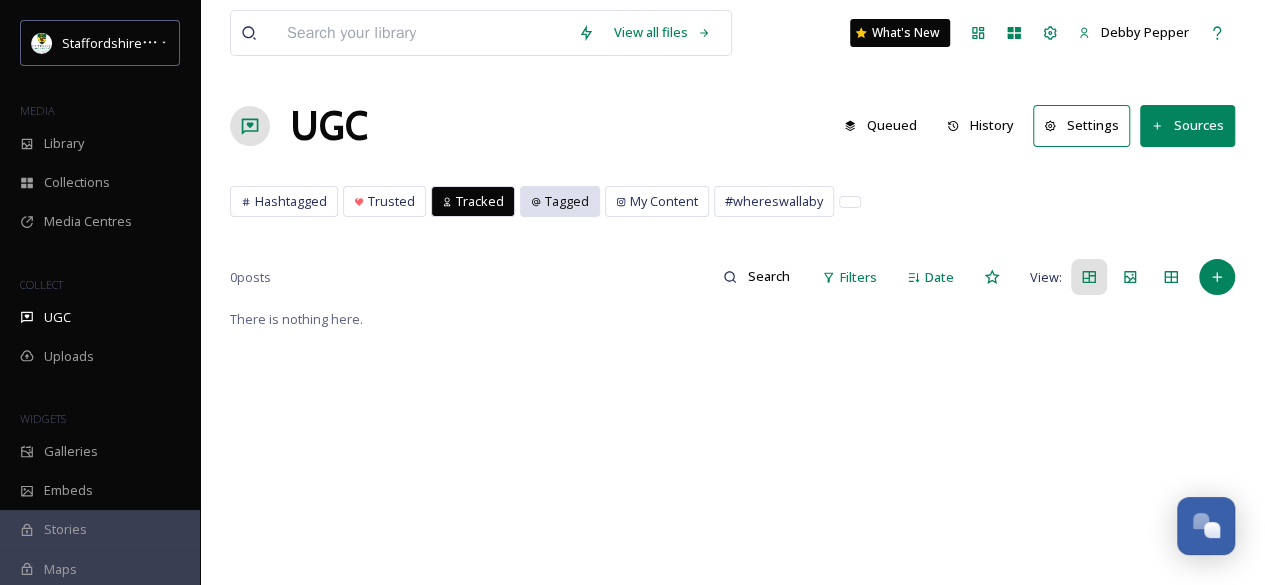 click on "Tagged" at bounding box center (567, 201) 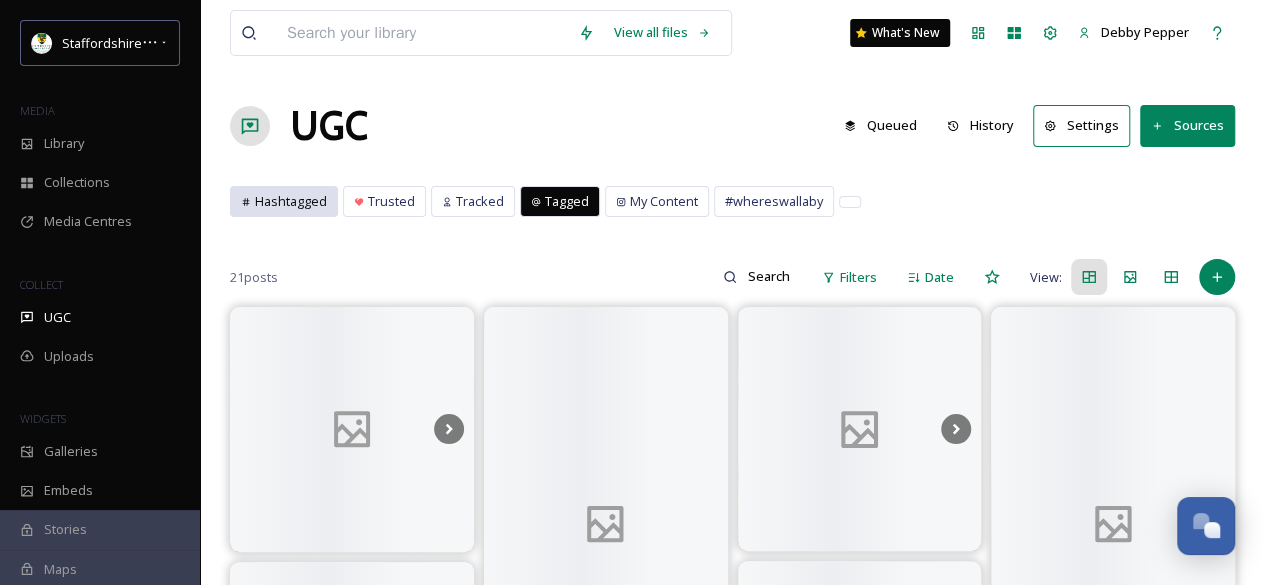 click on "View all files What's New [FIRST] [LAST] UGC Queued History Settings Sources Hashtagged Trusted Tracked Tagged My Content #whereswallaby Hashtagged Trusted Tracked Tagged My Content #whereswallaby [NUMBER] posts Filters Date View:" at bounding box center [732, 1108] 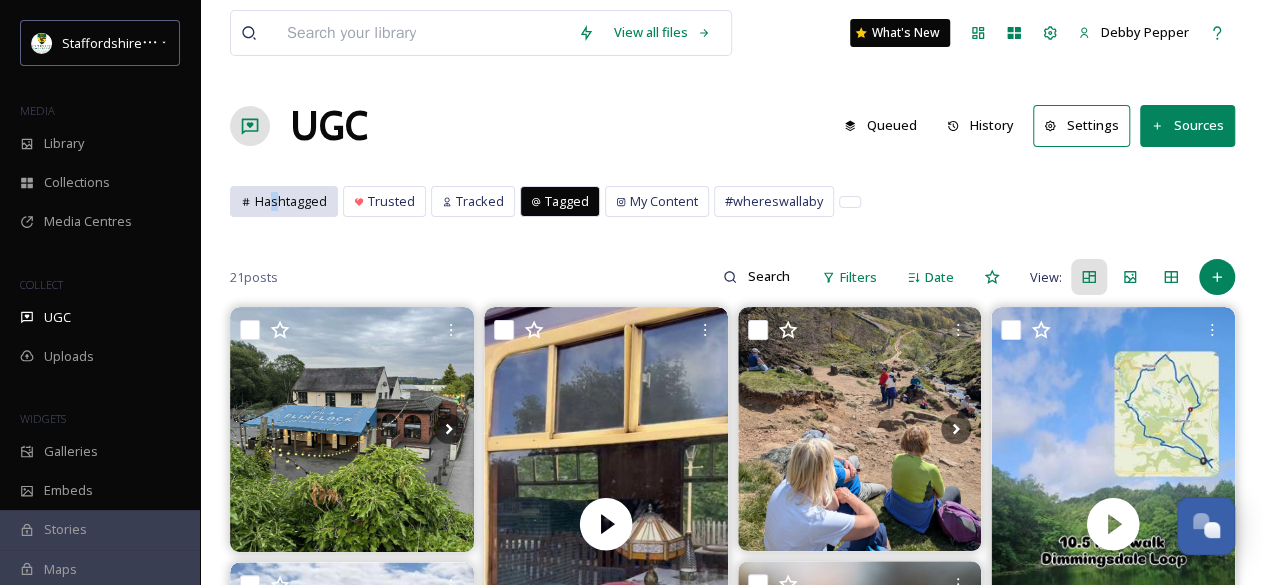 click on "Hashtagged" at bounding box center [291, 201] 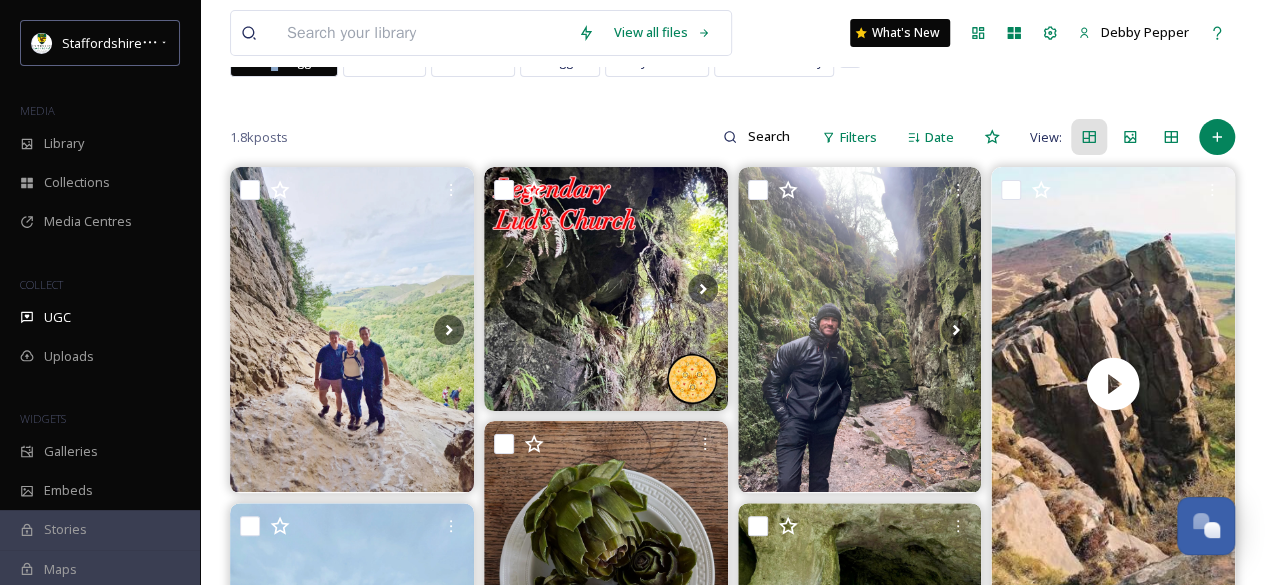 scroll, scrollTop: 0, scrollLeft: 0, axis: both 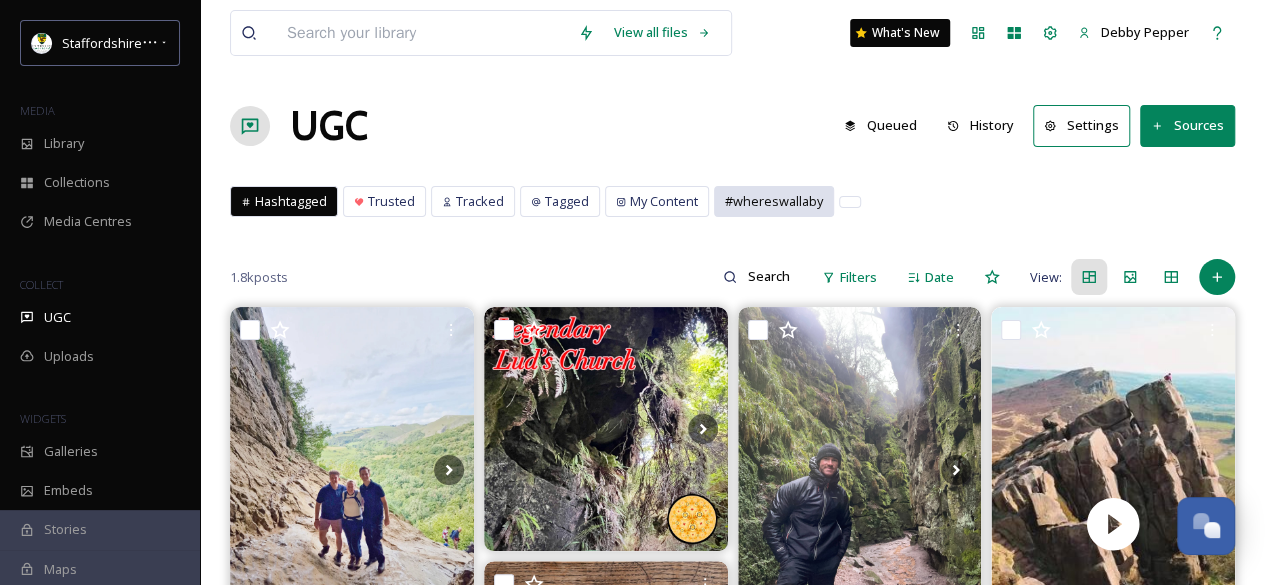 click on "#whereswallaby" at bounding box center [774, 201] 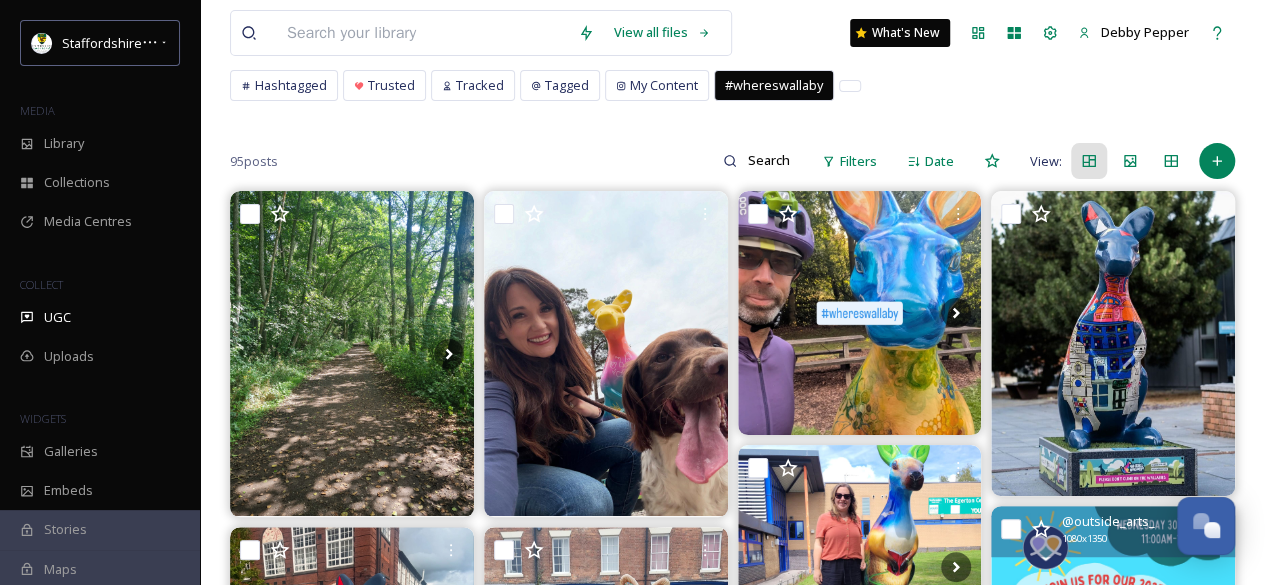 scroll, scrollTop: 0, scrollLeft: 0, axis: both 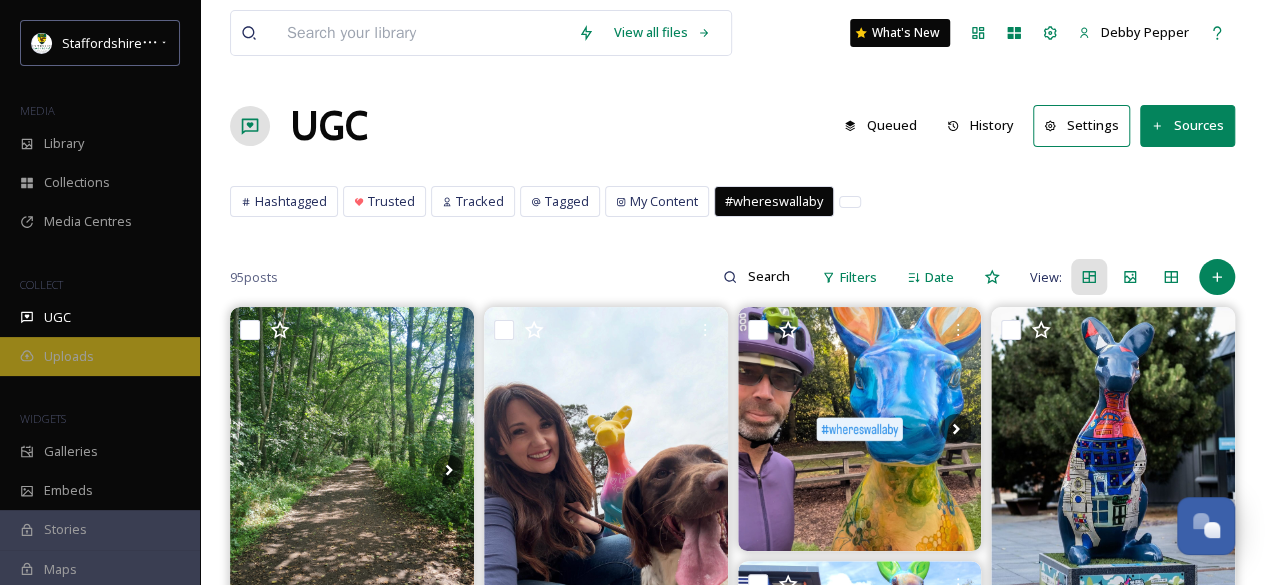 click on "Uploads" at bounding box center (69, 356) 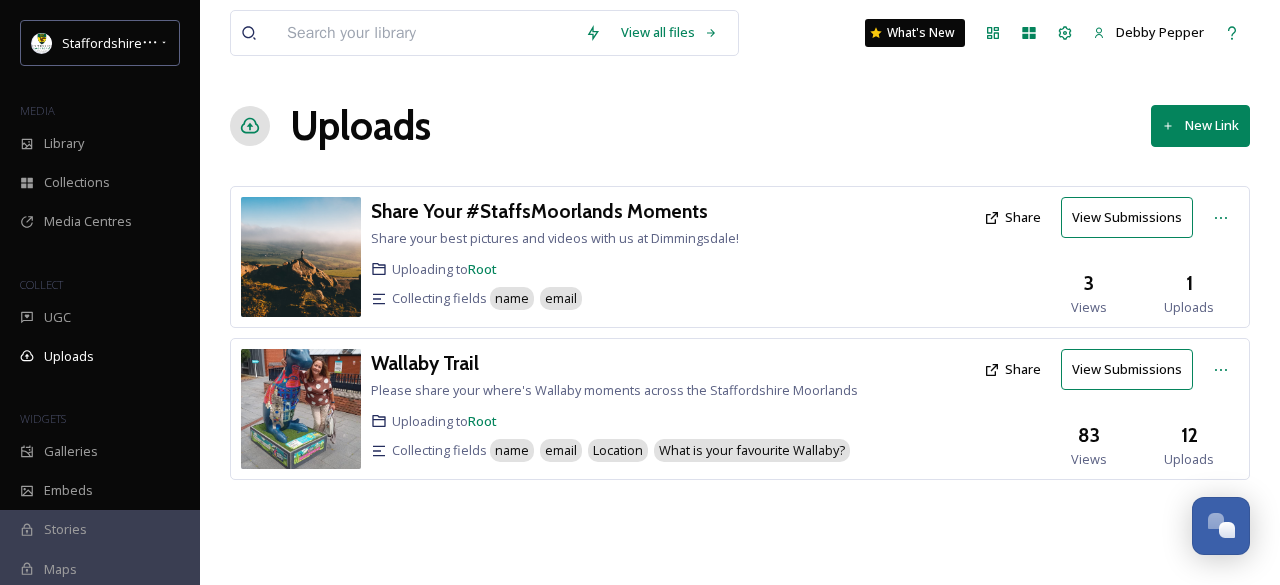 click at bounding box center [301, 409] 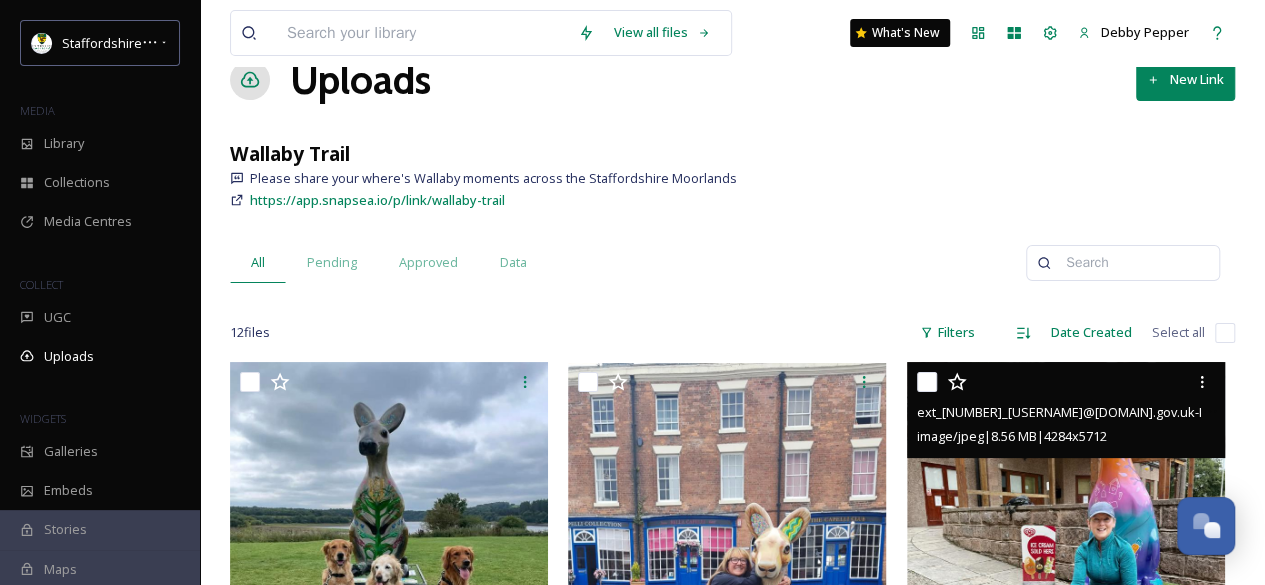 scroll, scrollTop: 0, scrollLeft: 0, axis: both 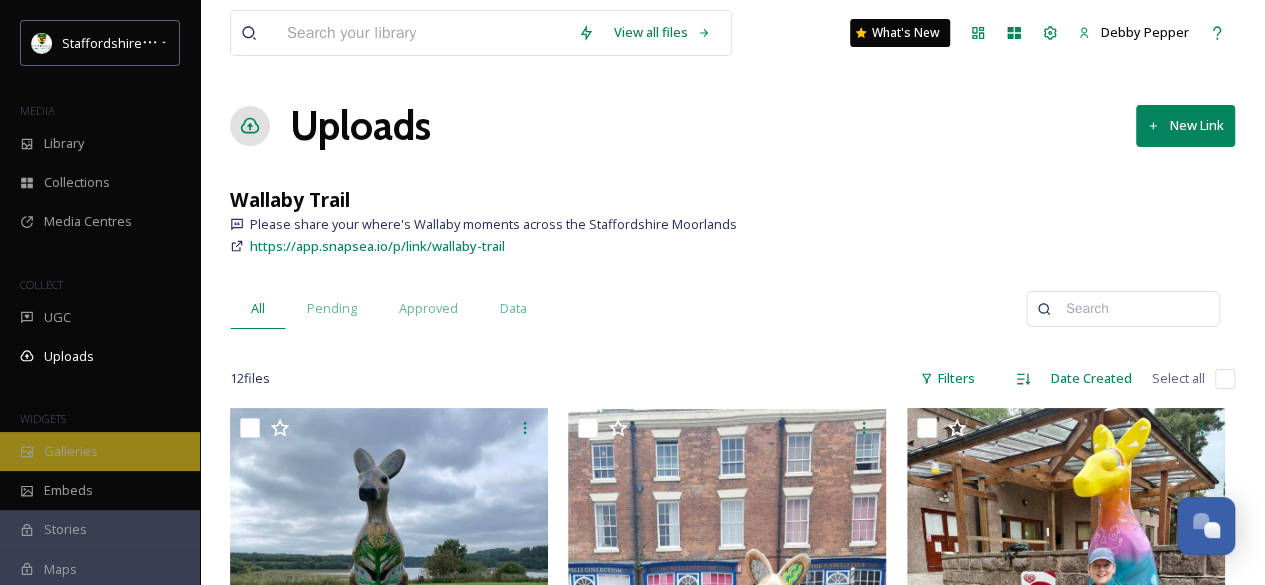 click on "Galleries" at bounding box center (71, 451) 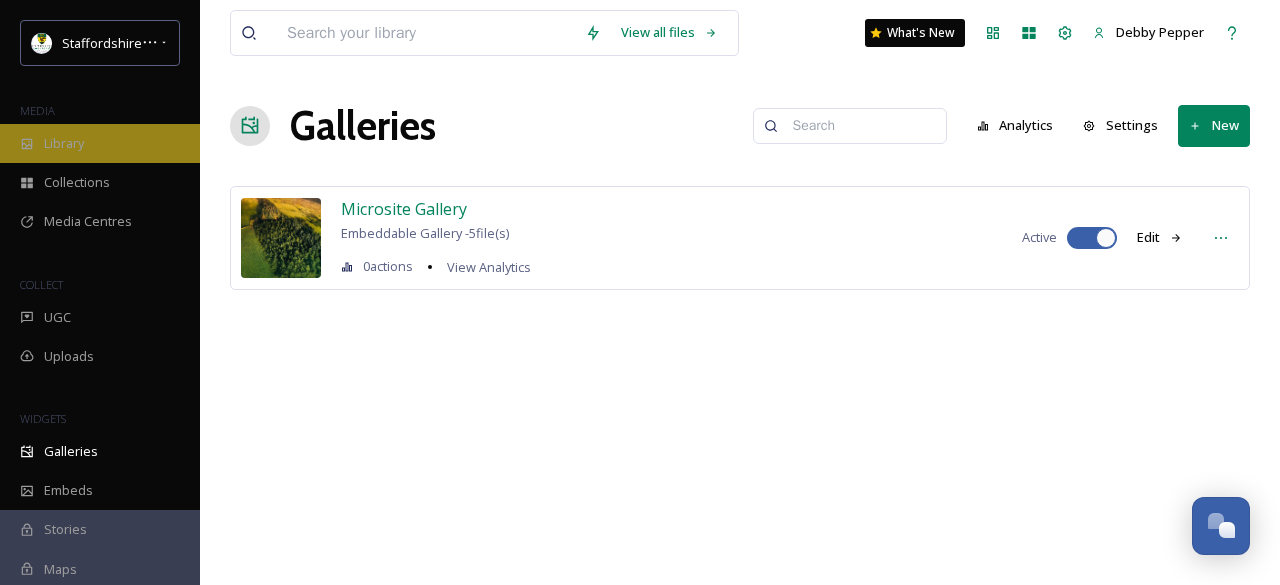 click on "Library" at bounding box center [100, 143] 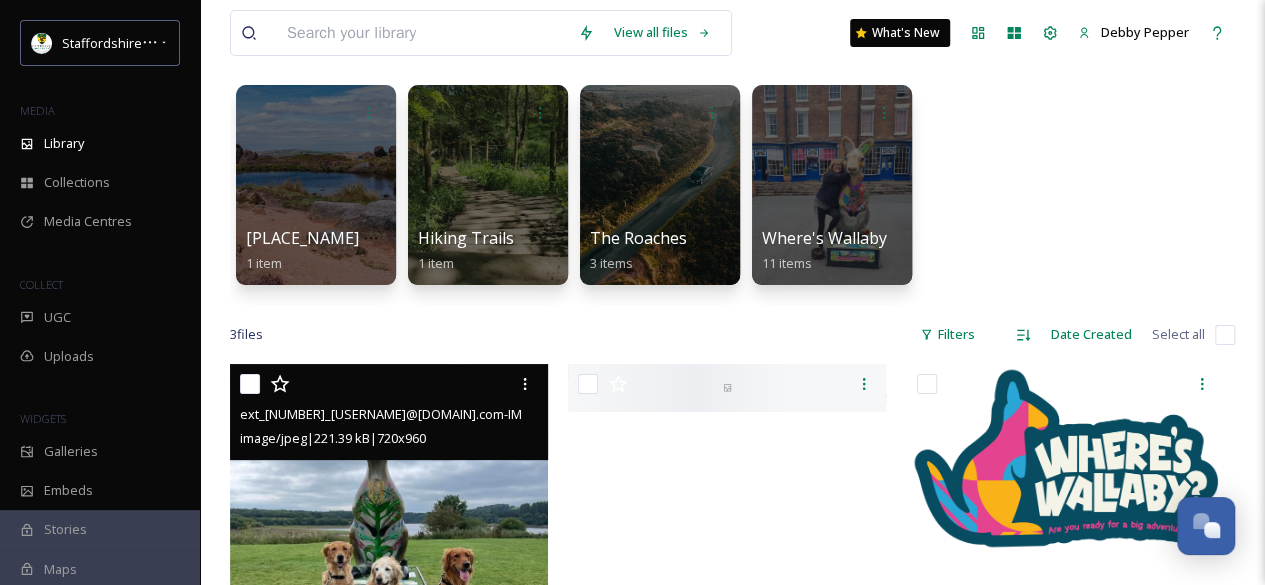 scroll, scrollTop: 100, scrollLeft: 0, axis: vertical 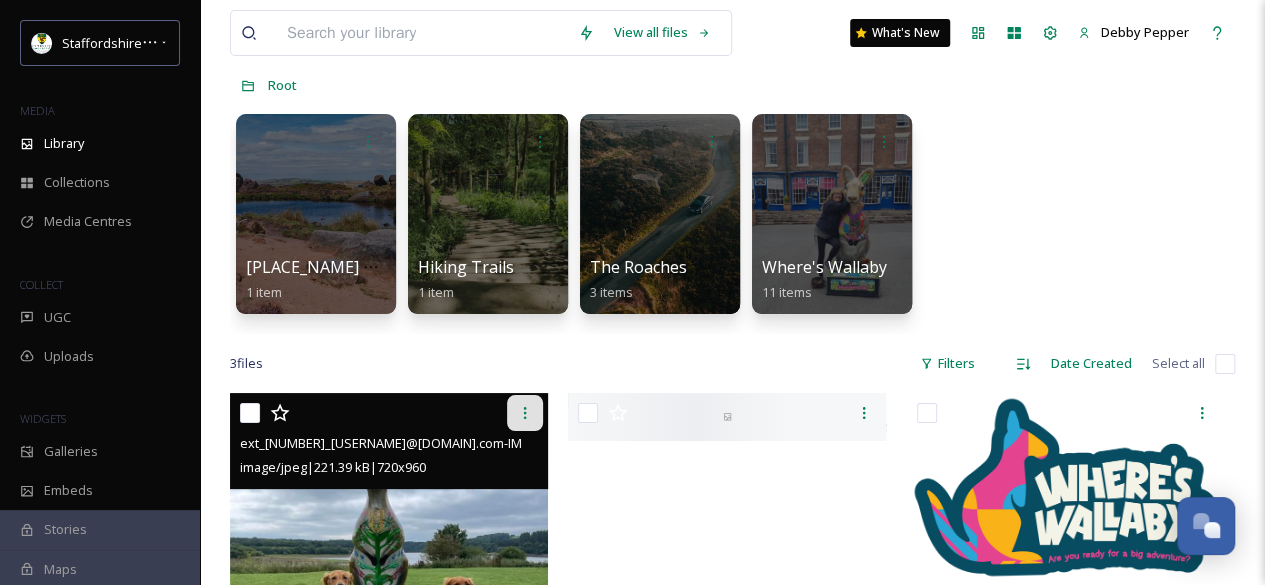 click 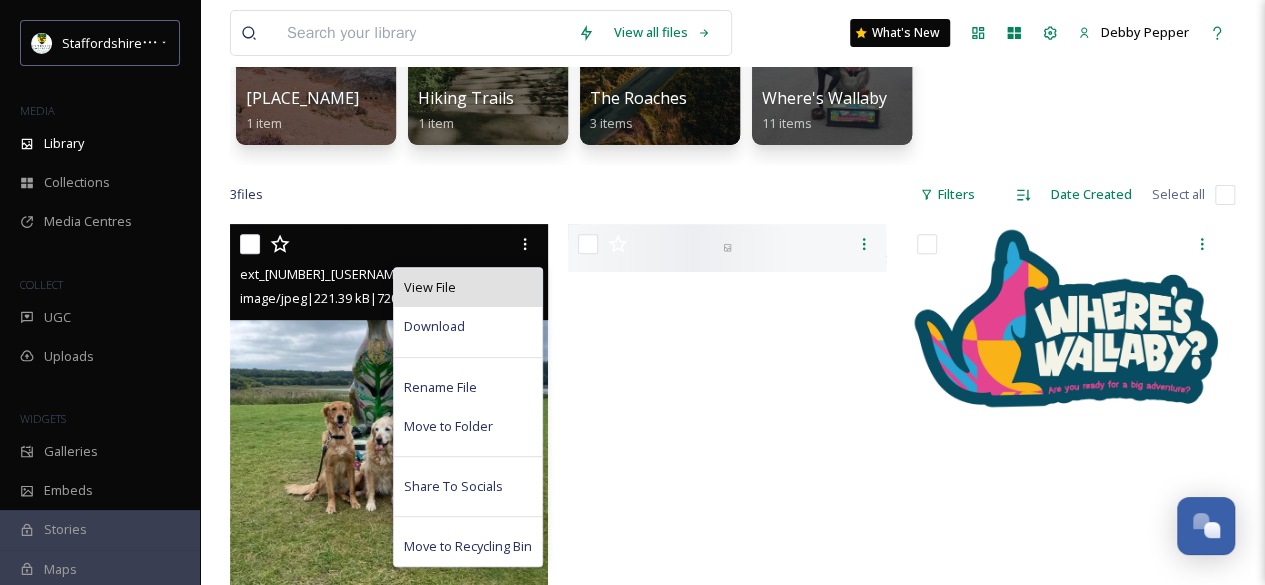 scroll, scrollTop: 300, scrollLeft: 0, axis: vertical 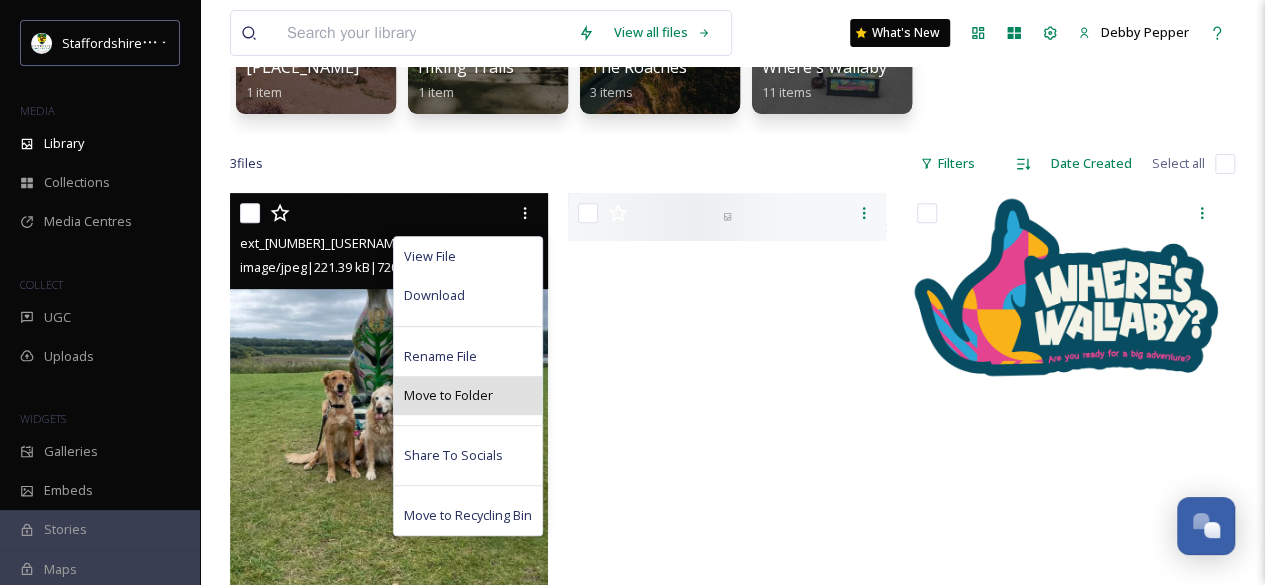 click on "Move to Folder" at bounding box center [448, 395] 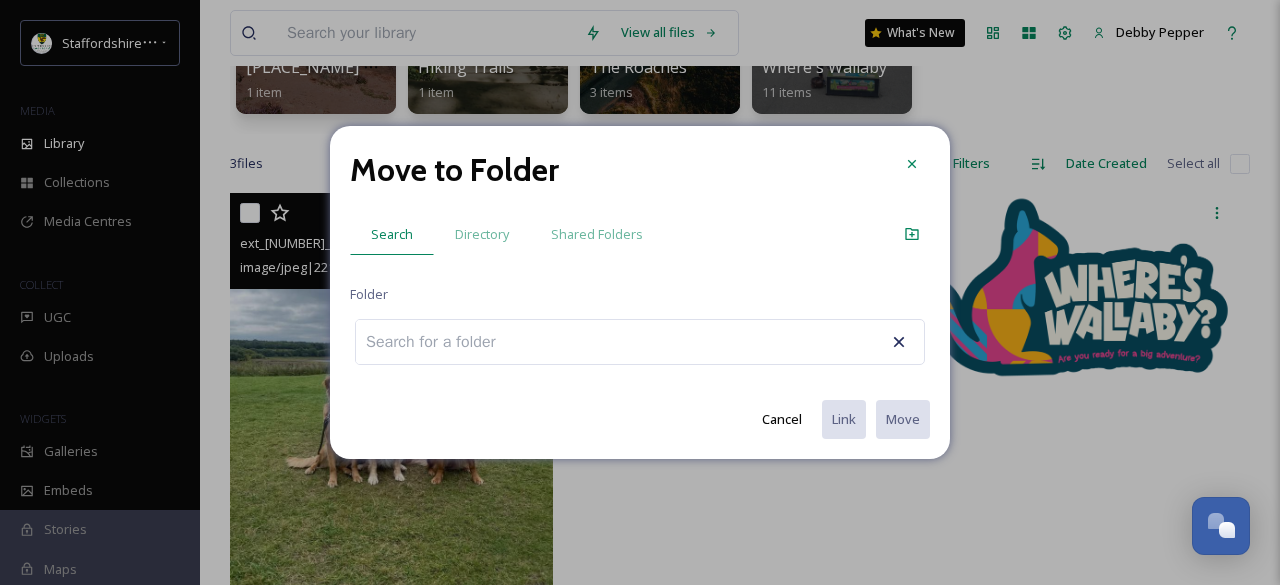 click at bounding box center (442, 342) 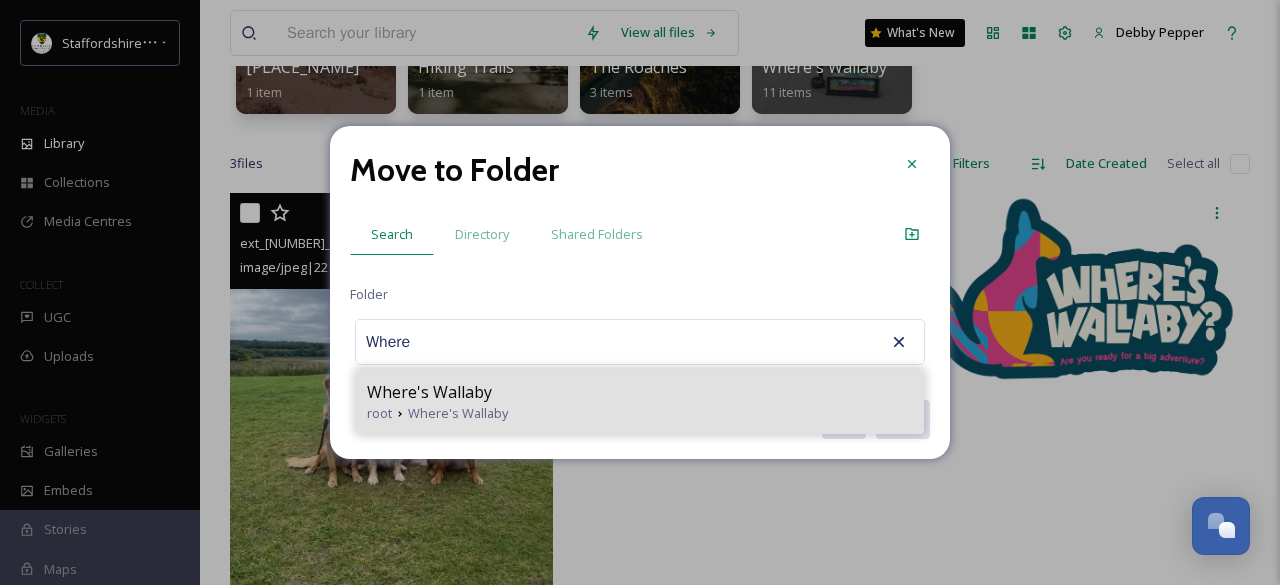 click on "Where's Wallaby" at bounding box center (429, 392) 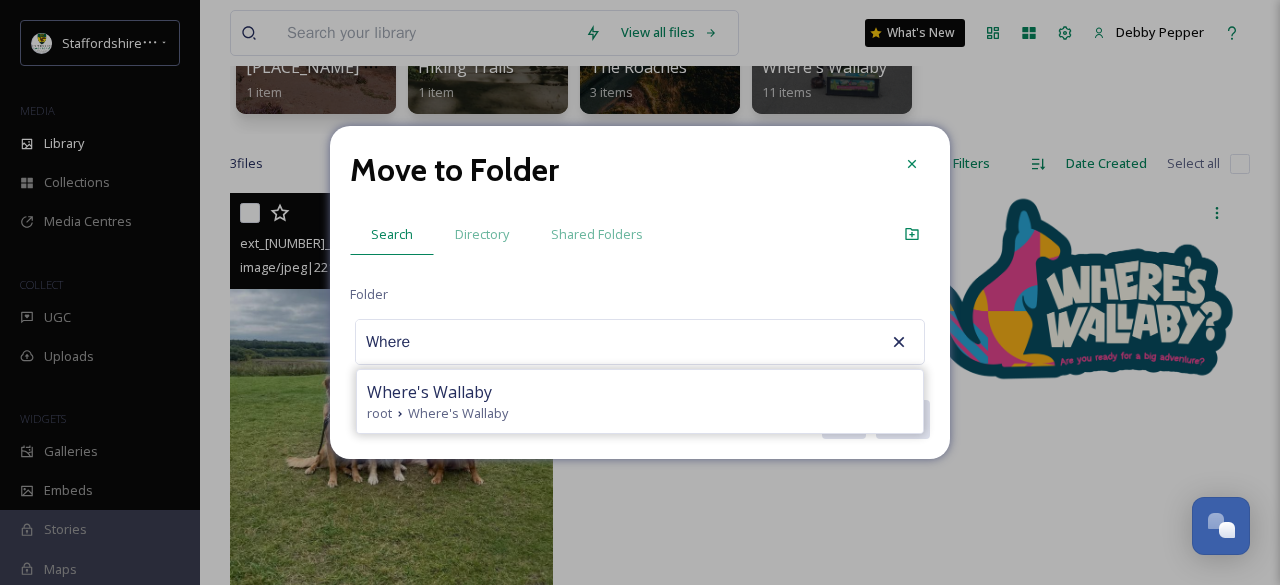type on "Where's Wallaby" 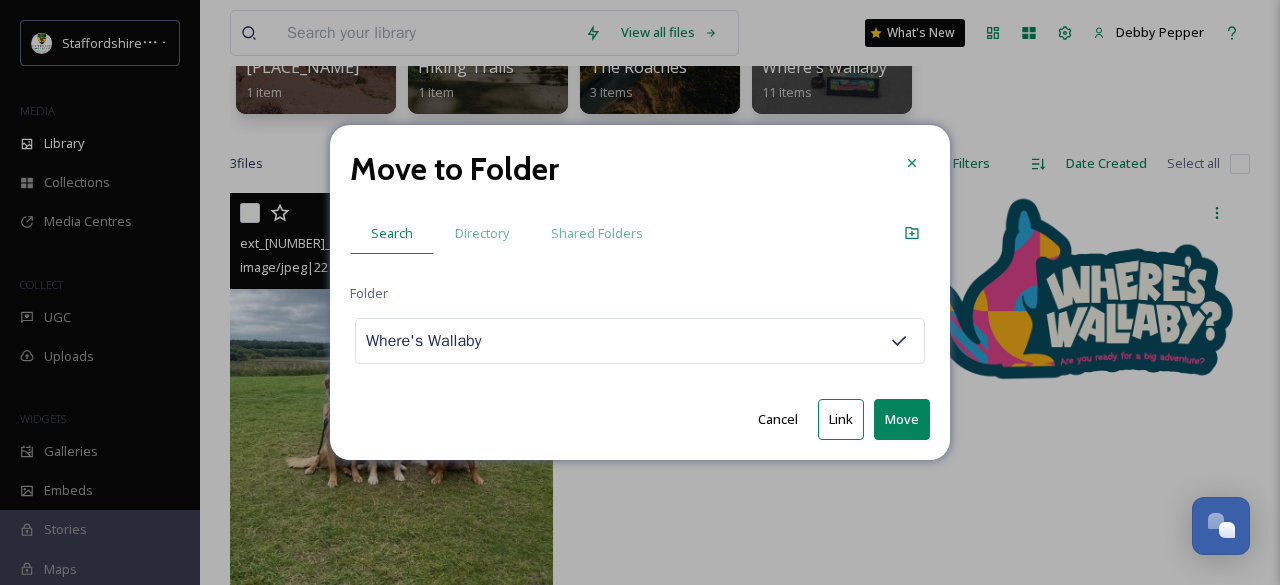 click on "Move" at bounding box center [902, 419] 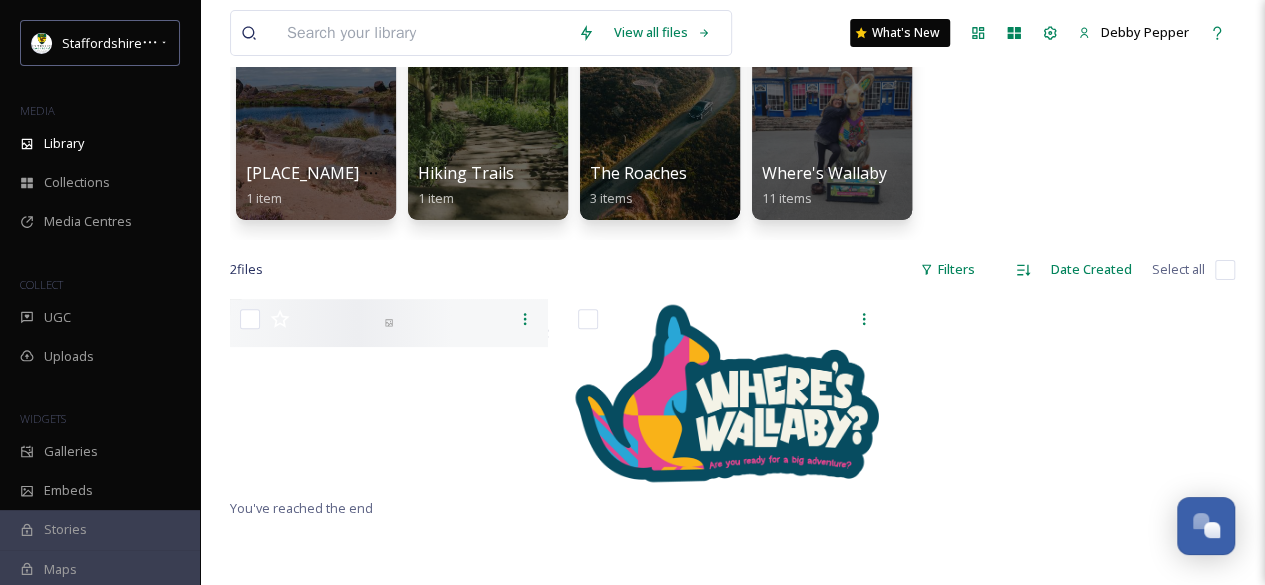 scroll, scrollTop: 200, scrollLeft: 0, axis: vertical 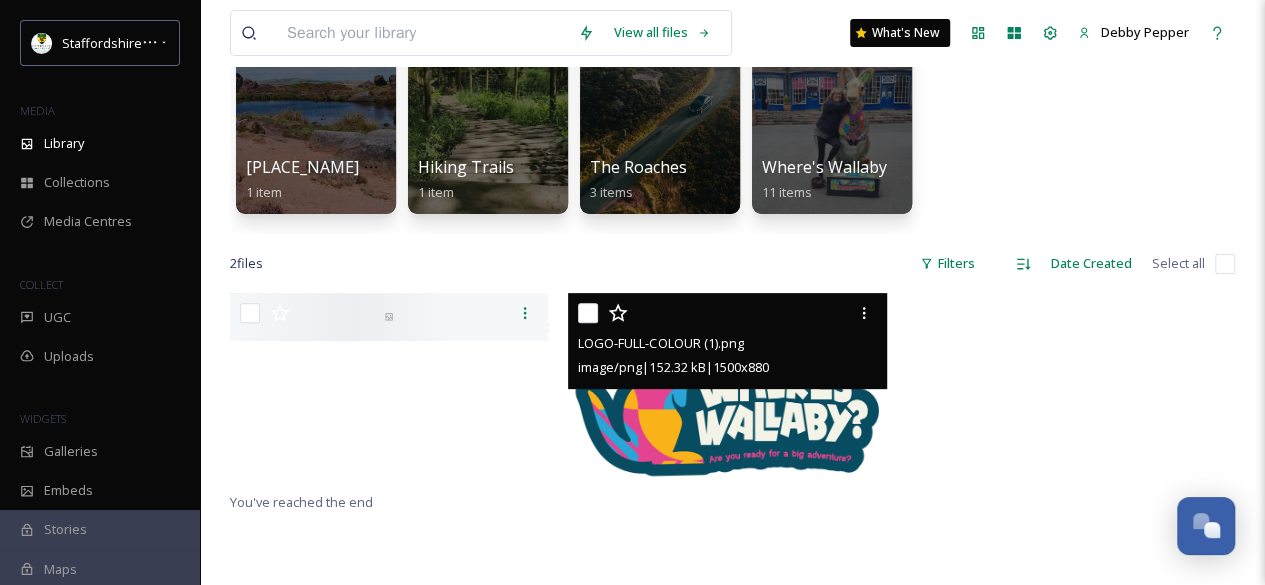 click at bounding box center (727, 386) 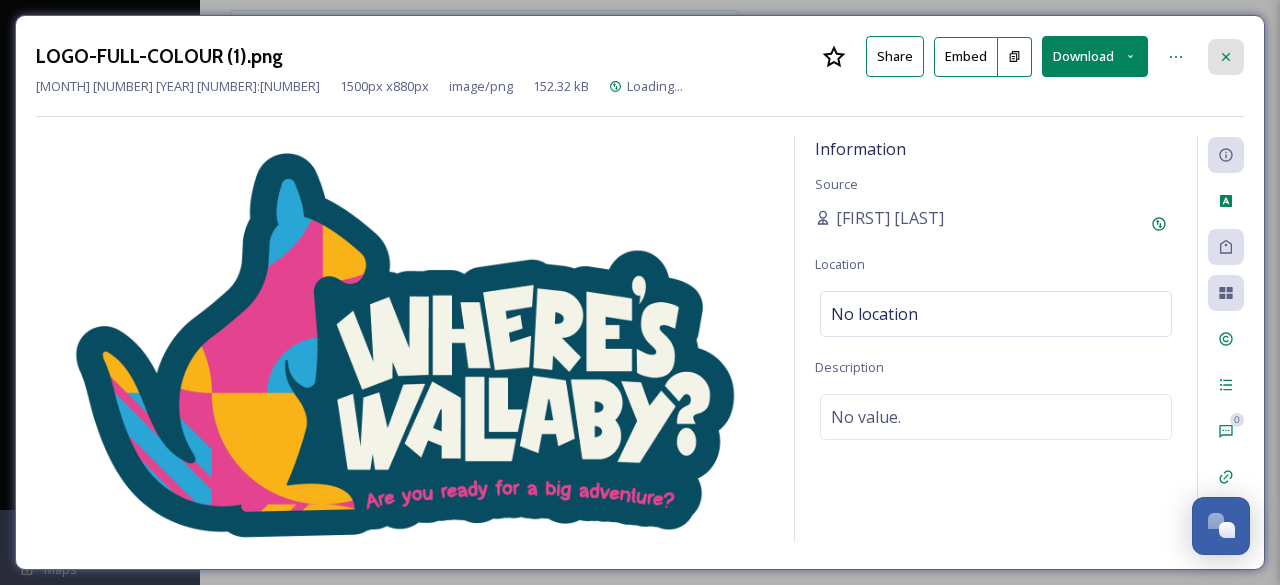 click 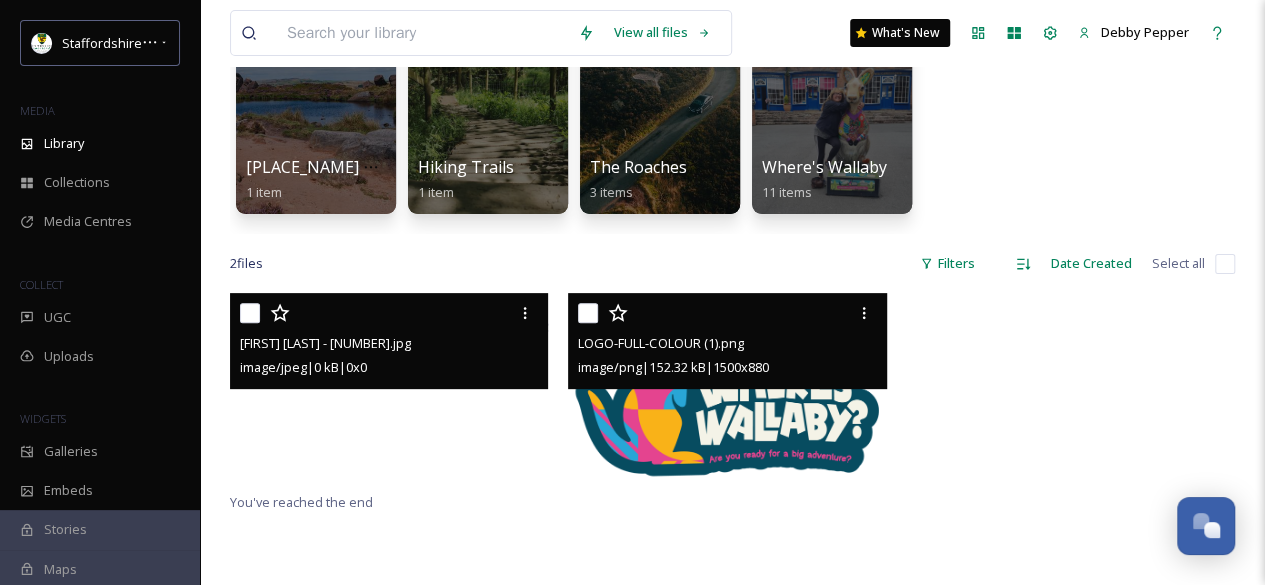 scroll, scrollTop: 0, scrollLeft: 0, axis: both 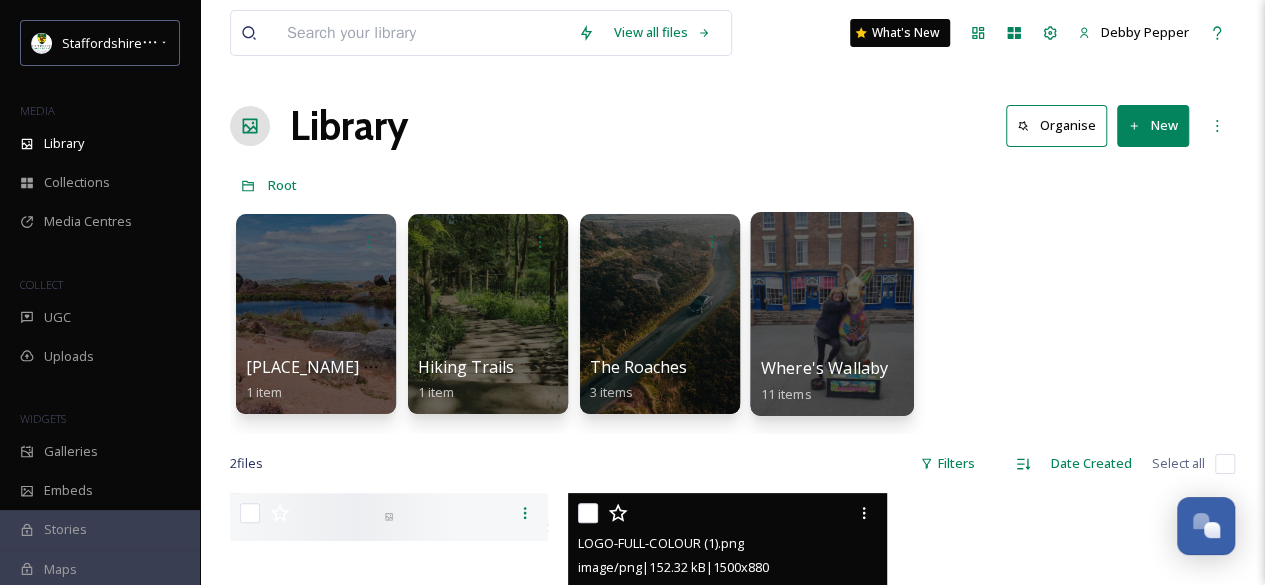 click at bounding box center [831, 314] 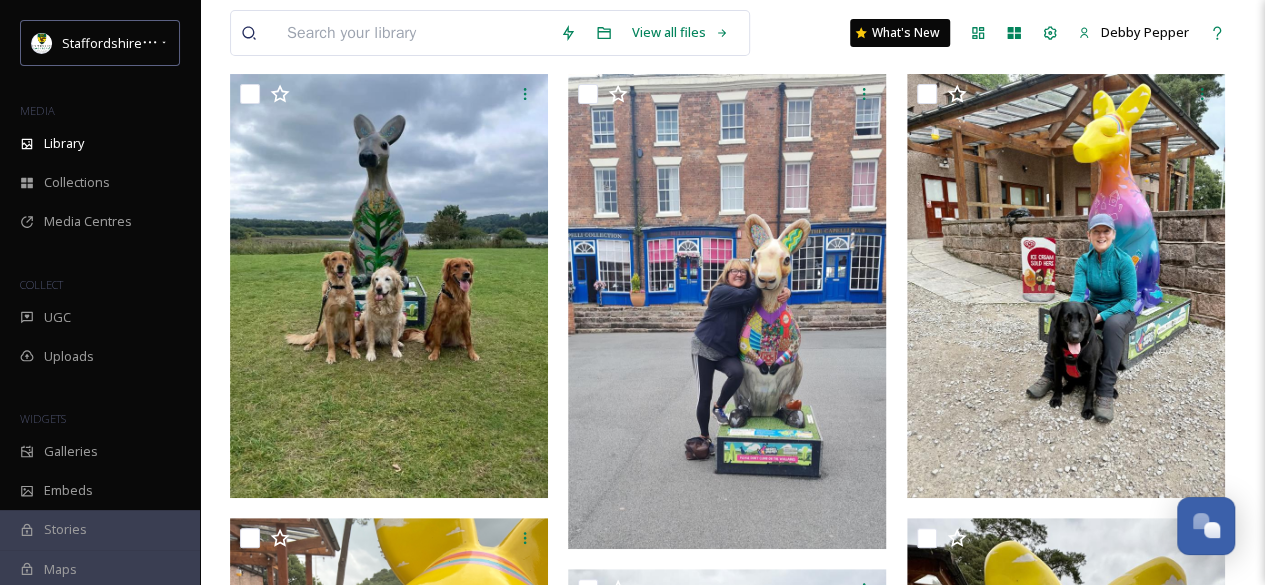 scroll, scrollTop: 200, scrollLeft: 0, axis: vertical 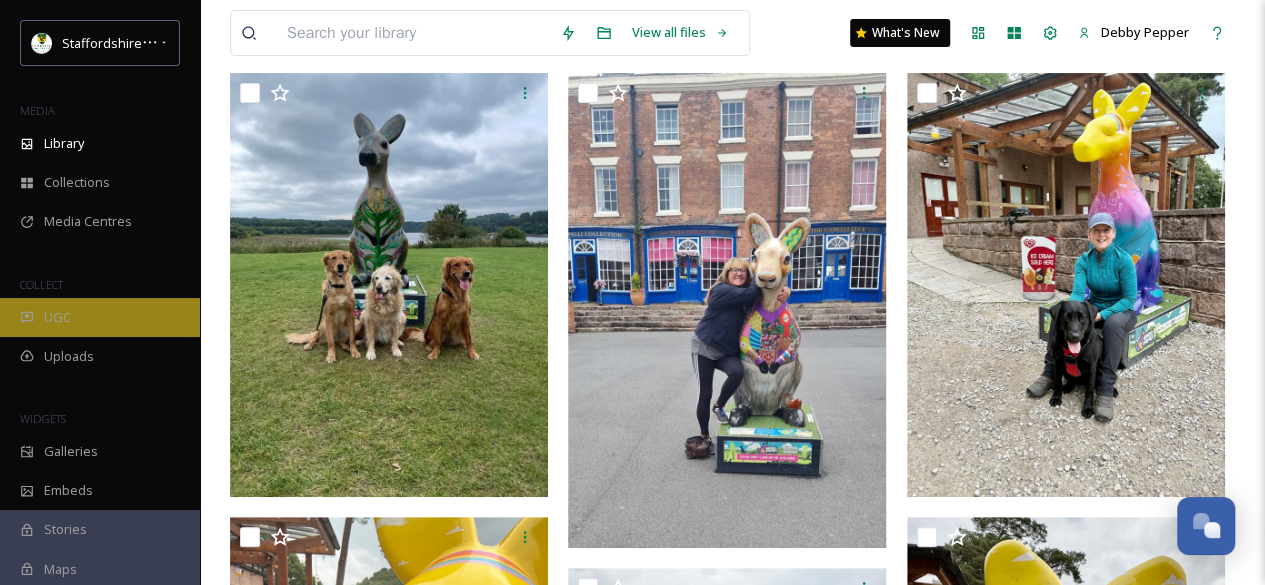 click on "UGC" at bounding box center (100, 317) 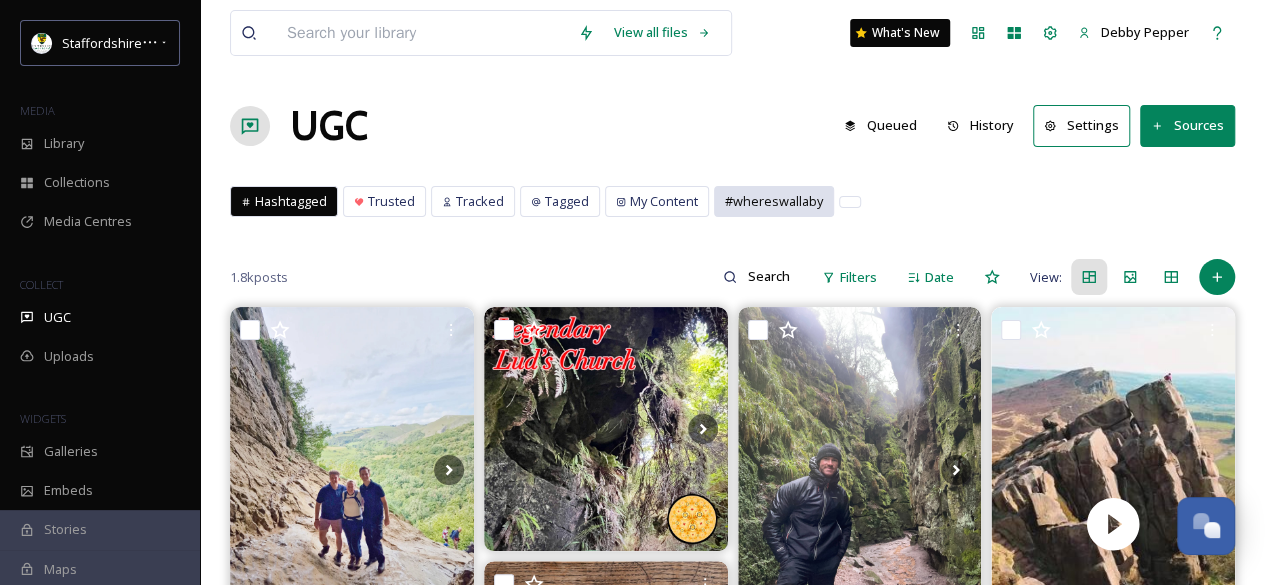 click on "#whereswallaby" at bounding box center [774, 201] 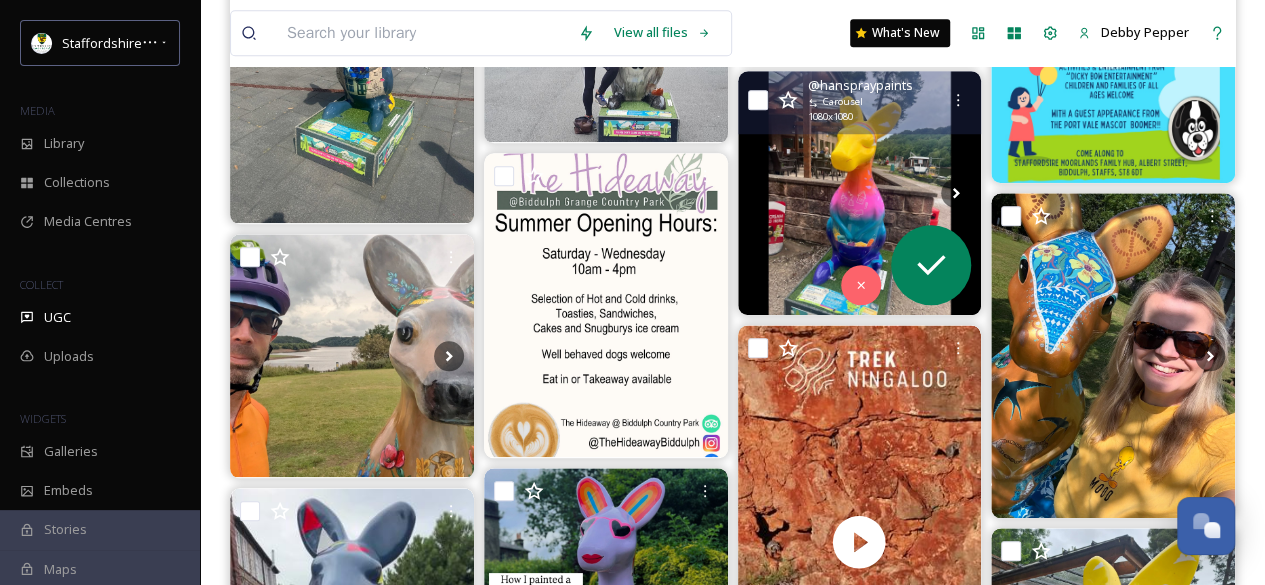 scroll, scrollTop: 800, scrollLeft: 0, axis: vertical 